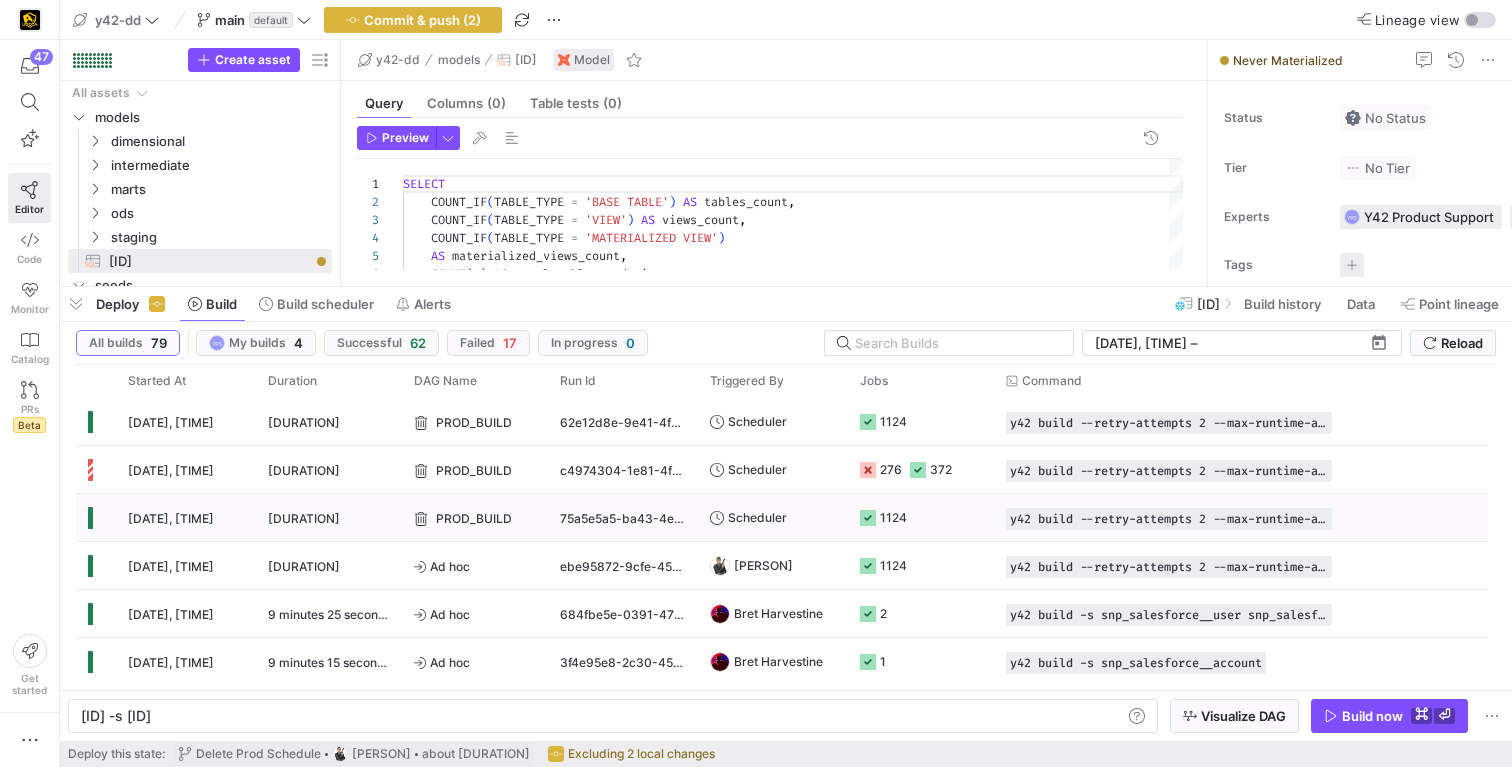 scroll, scrollTop: 0, scrollLeft: 0, axis: both 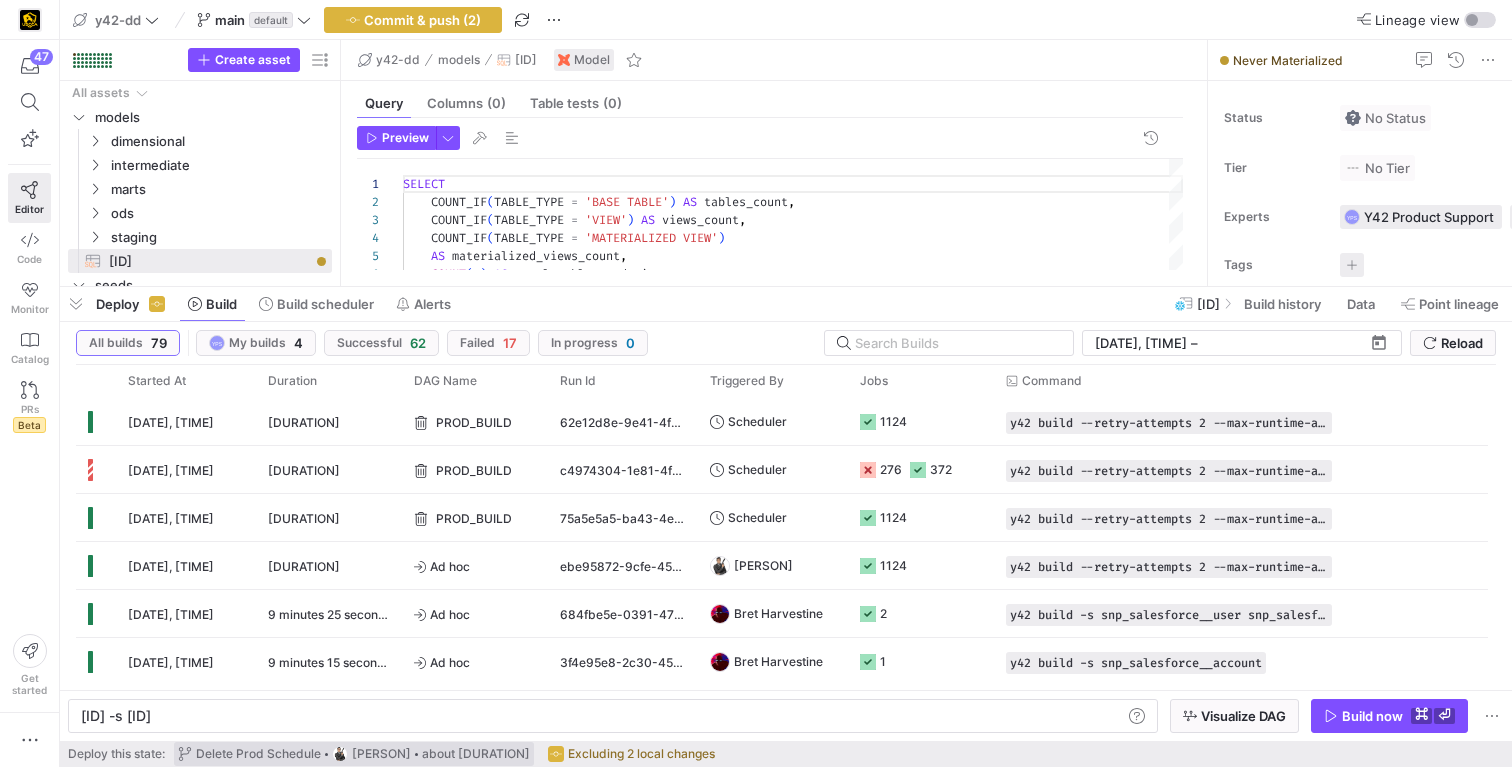 type 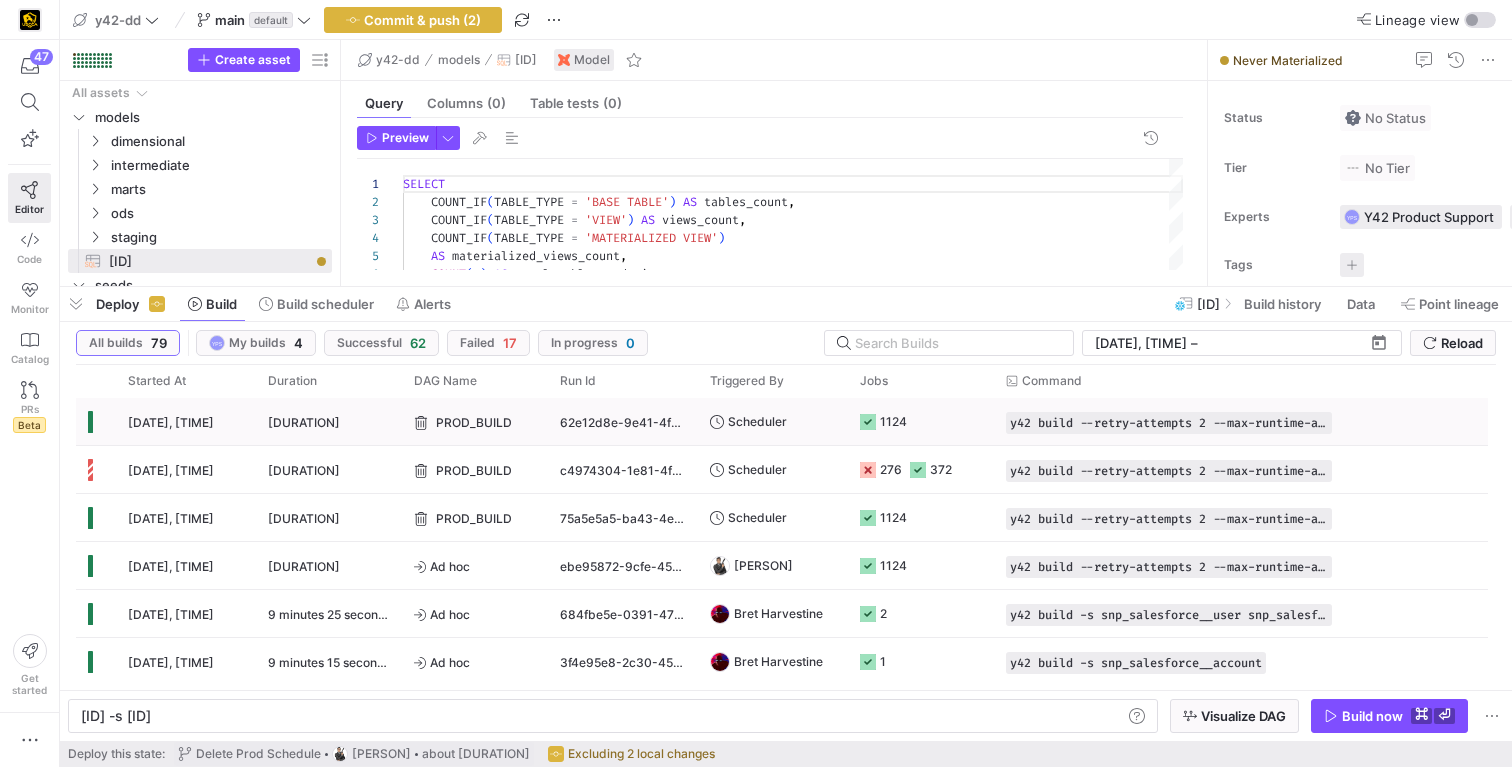 click on "[DATE], [TIME]" 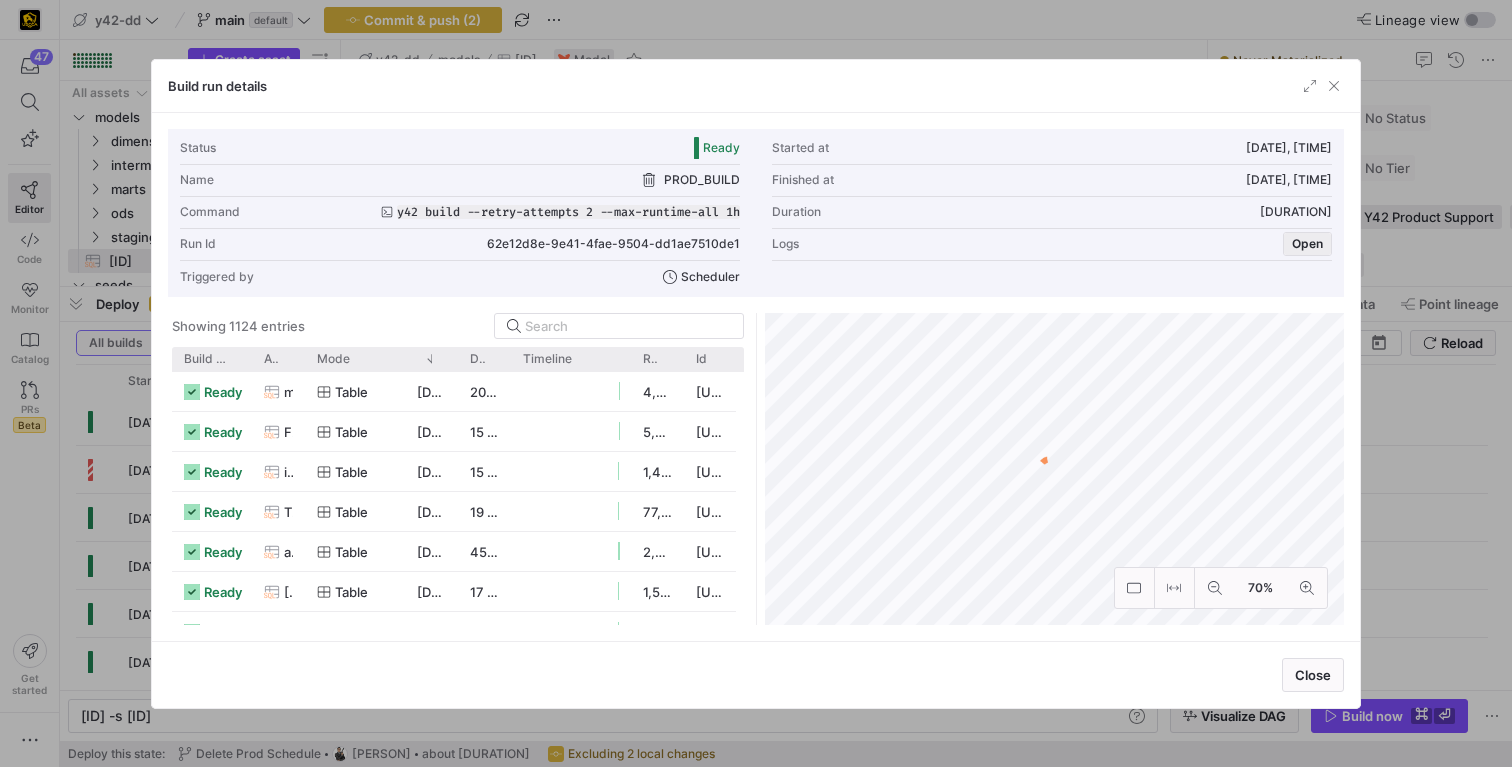 click on "Open" at bounding box center [1307, 244] 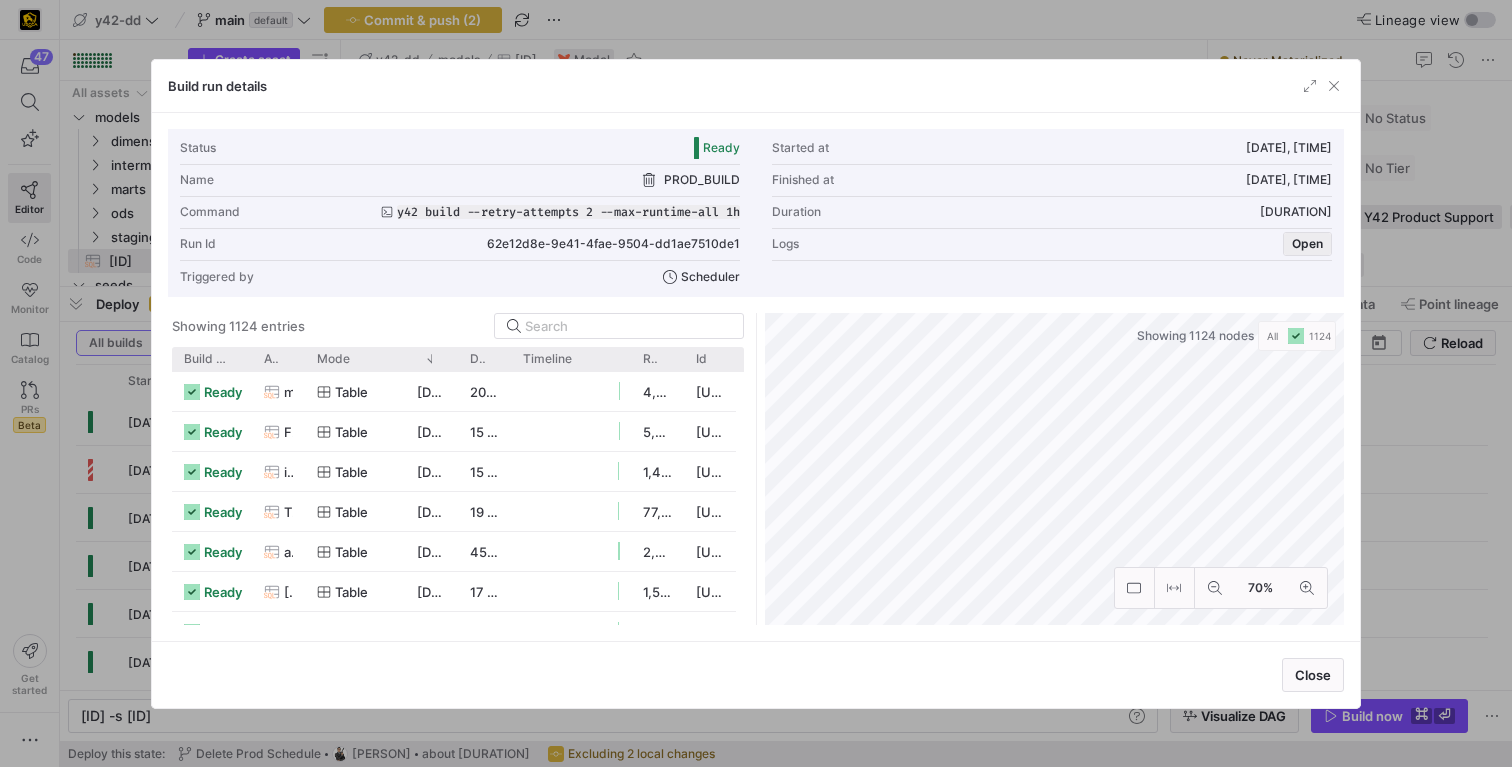 click on "Open" at bounding box center [1307, 244] 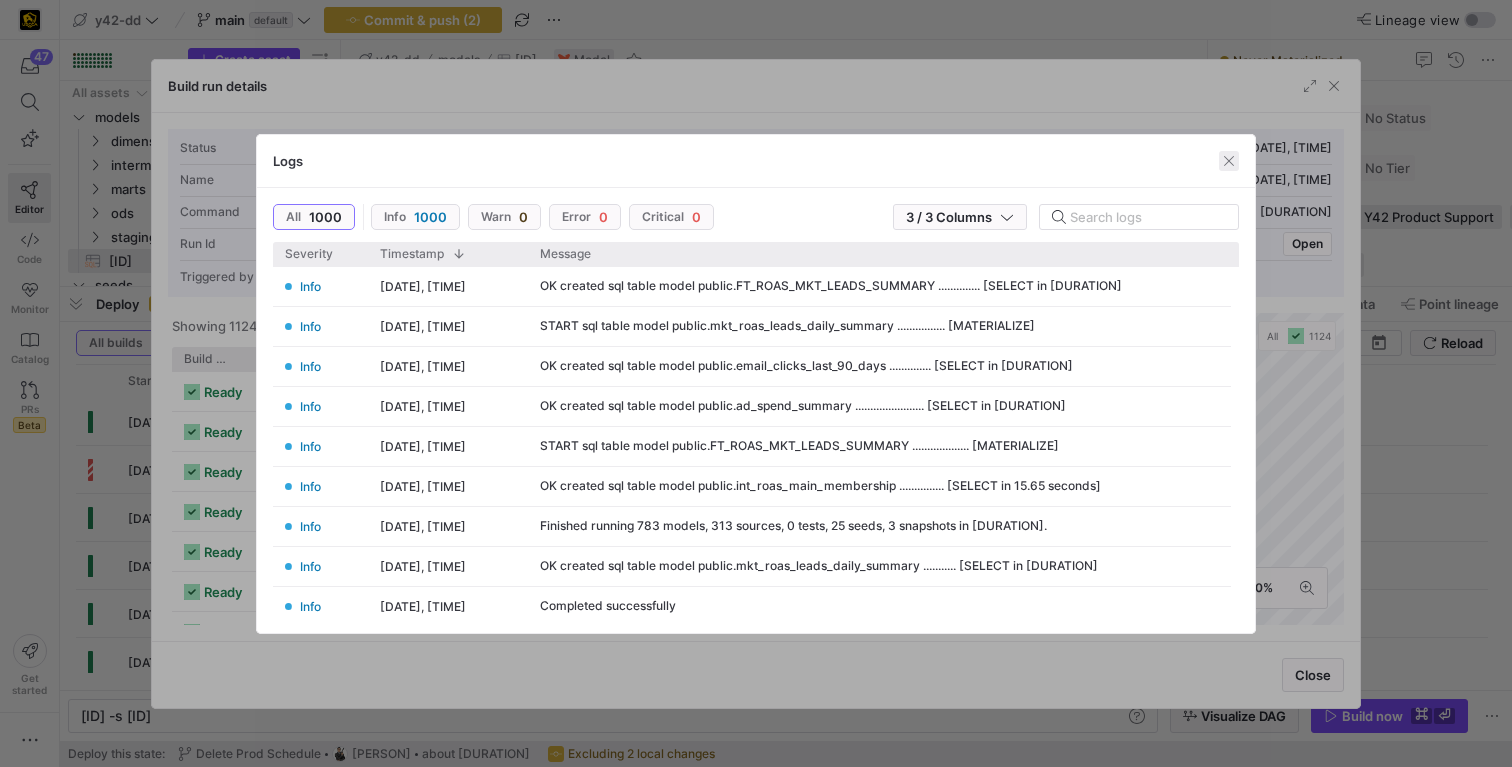 click at bounding box center [1229, 161] 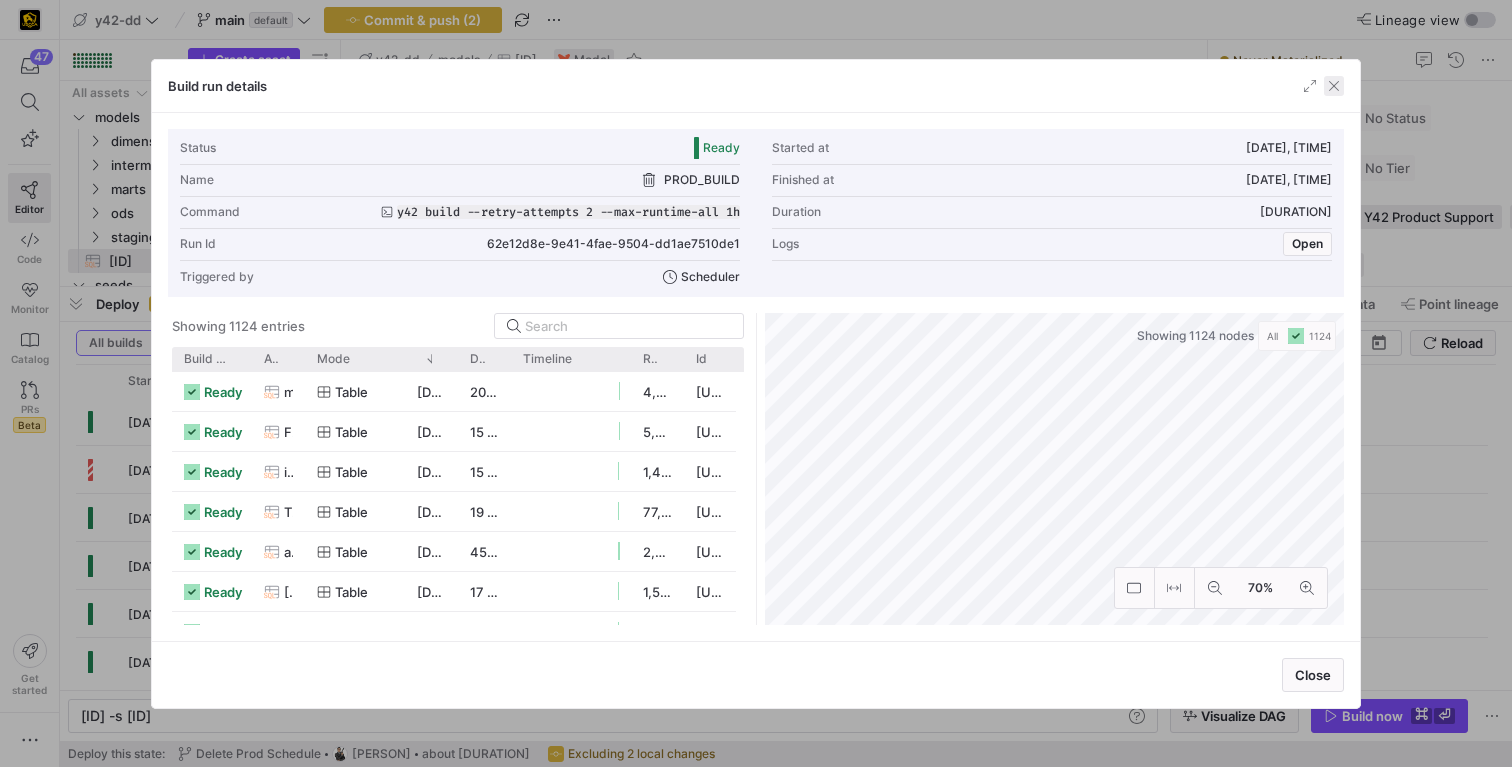 click 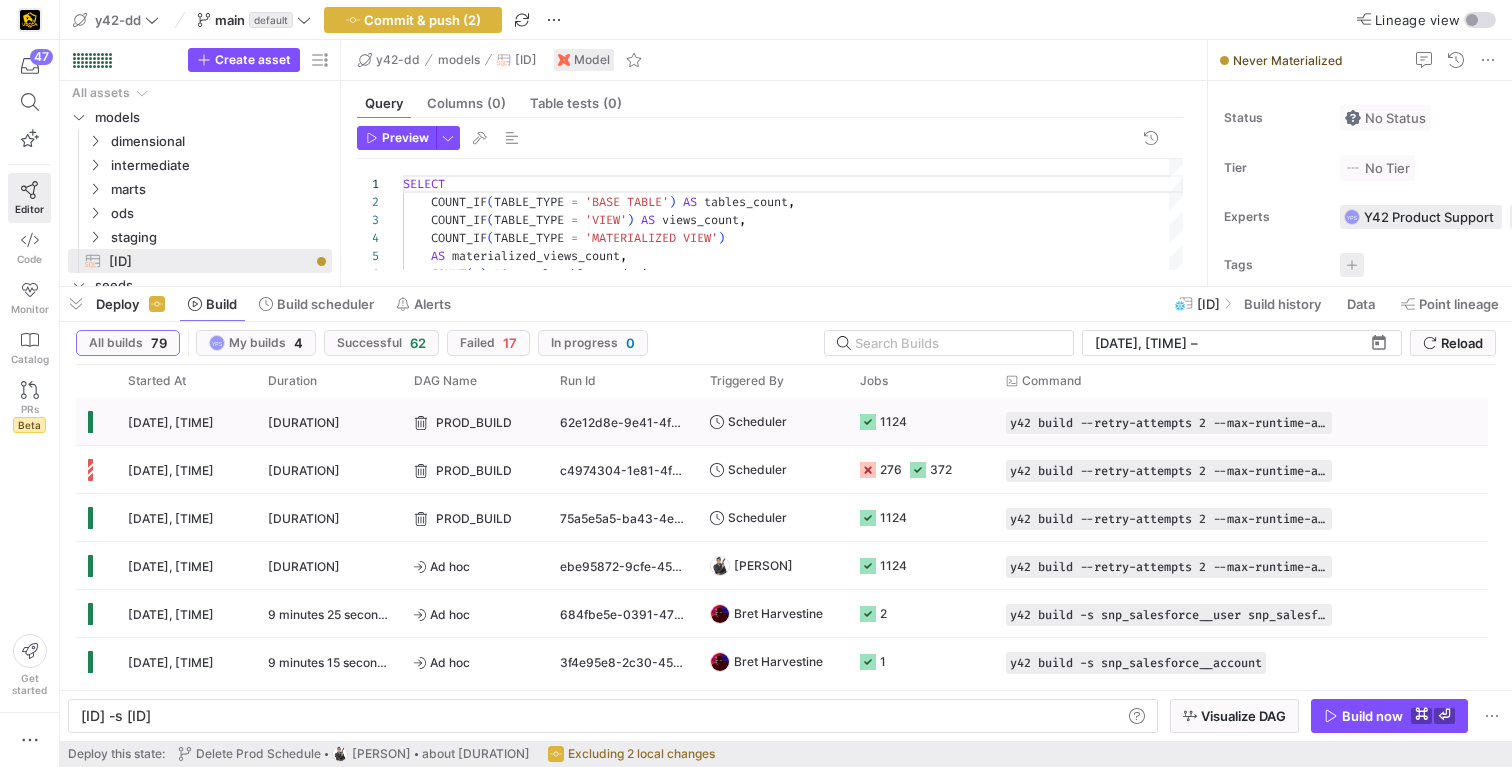 click on "[DURATION]" 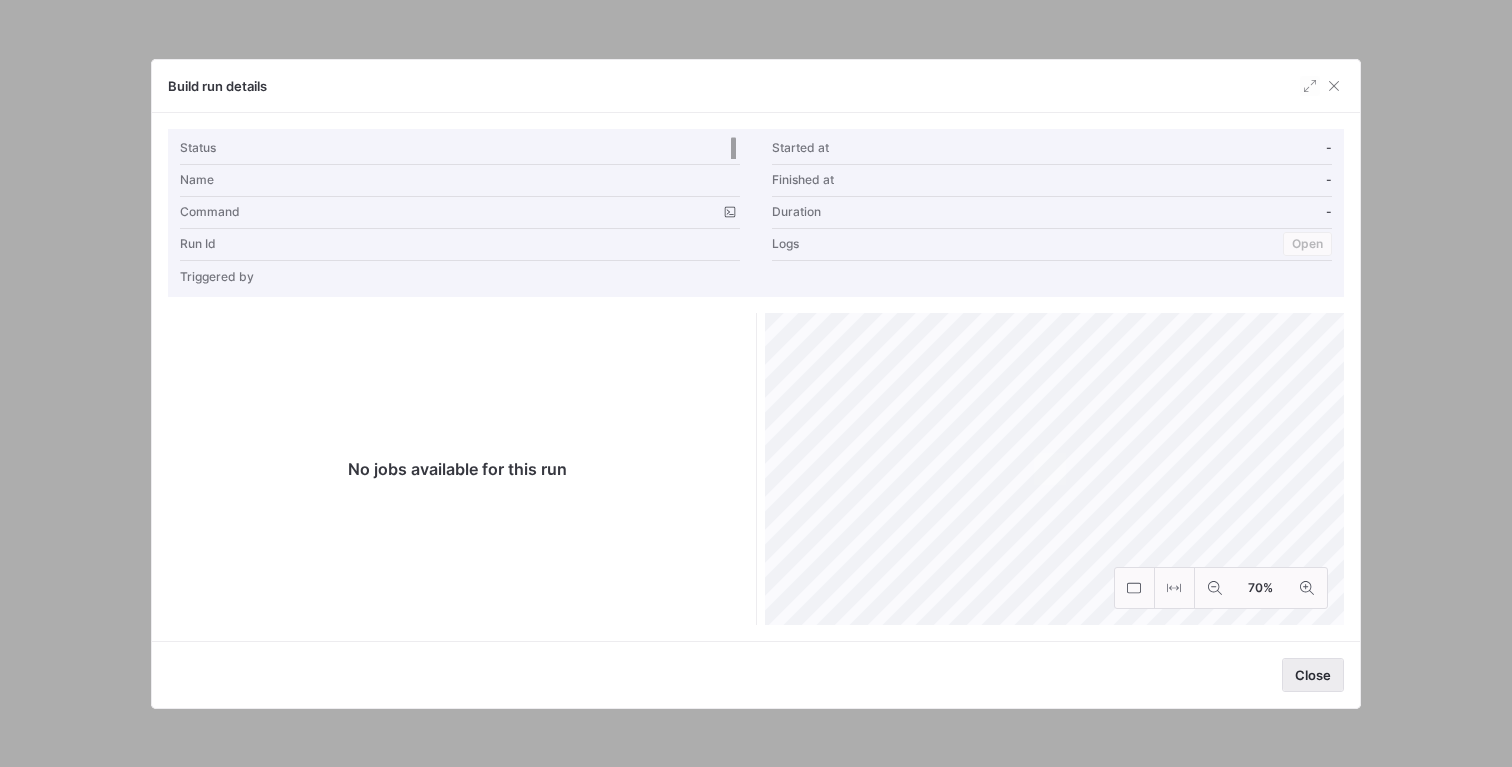 click on "Close" at bounding box center [1313, 675] 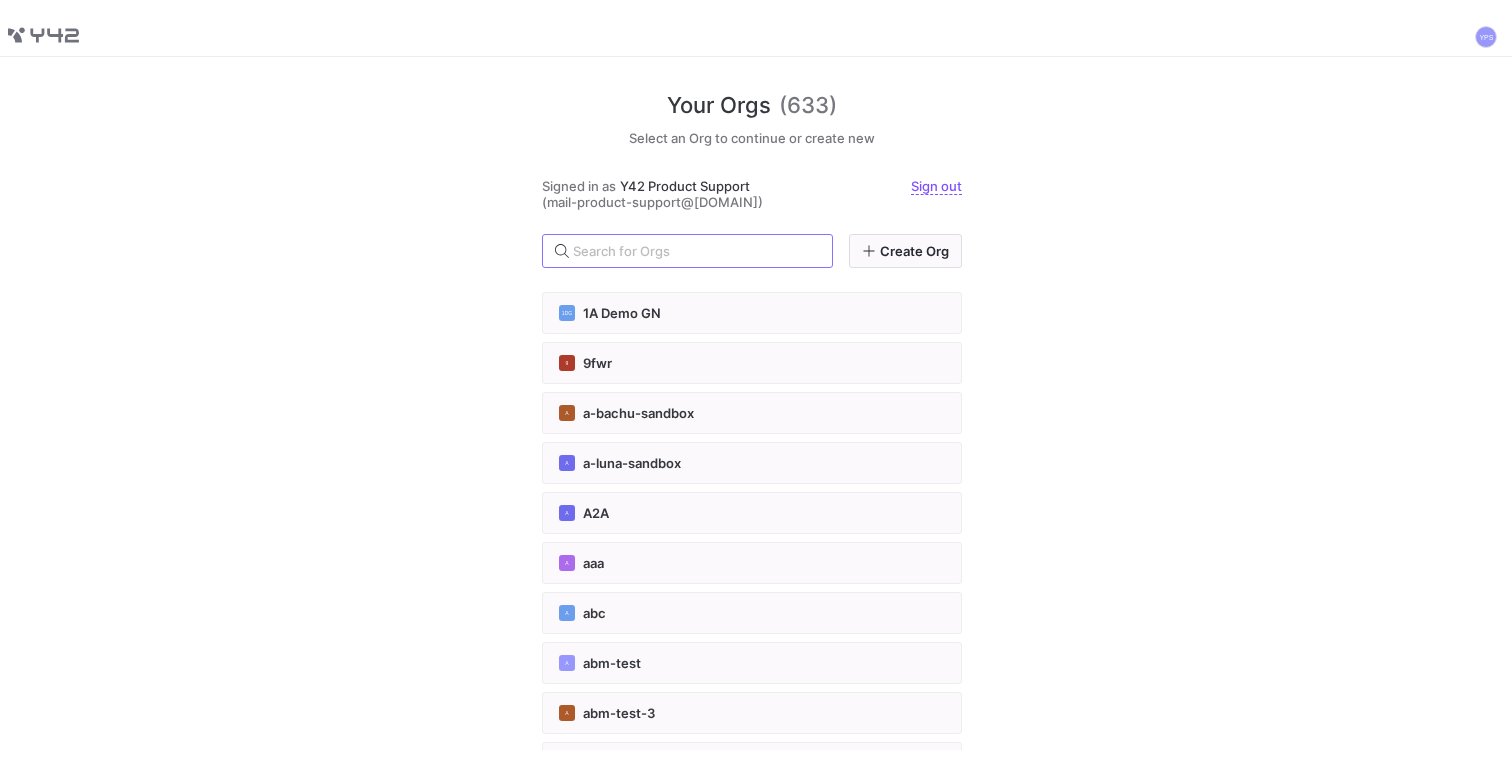 scroll, scrollTop: 0, scrollLeft: 0, axis: both 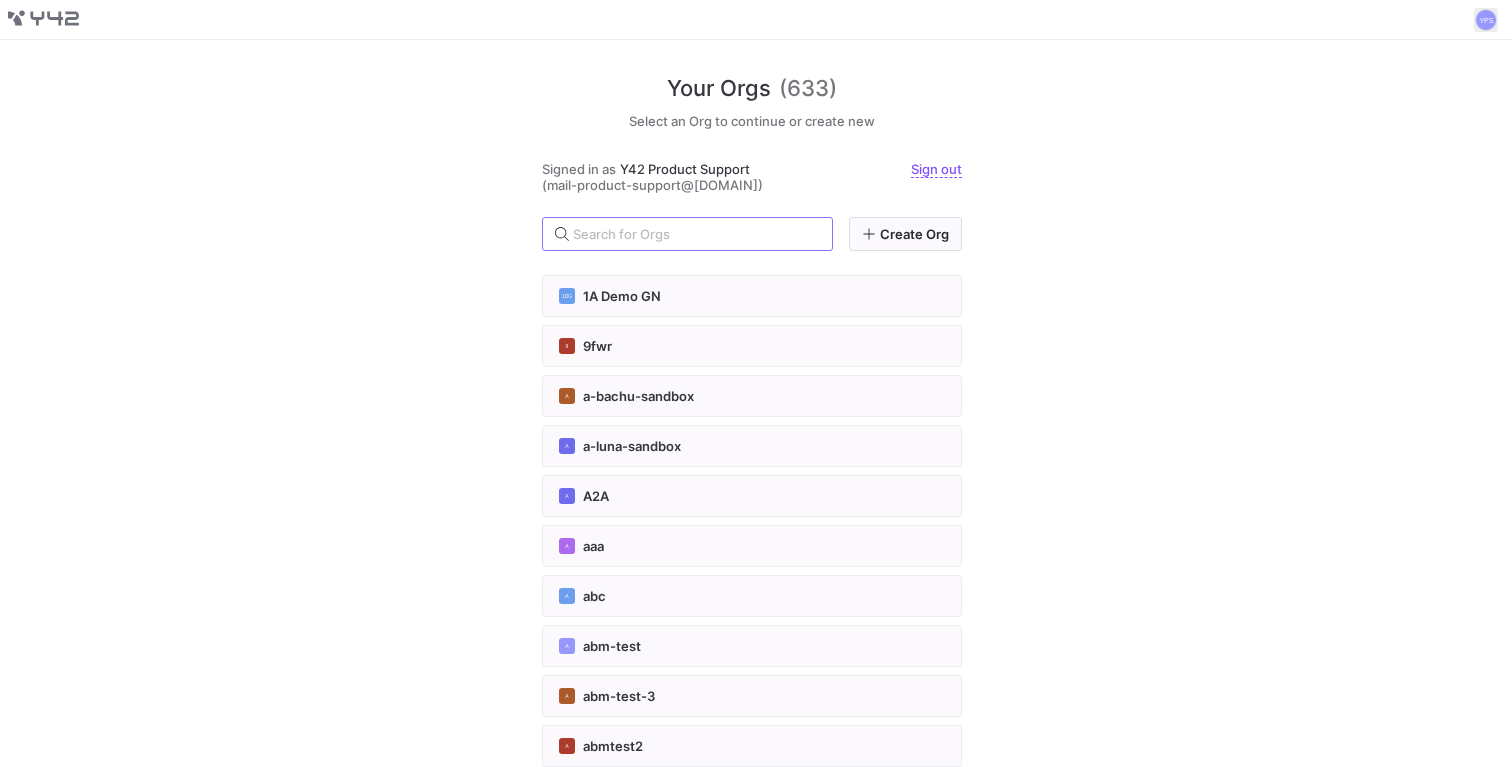 click 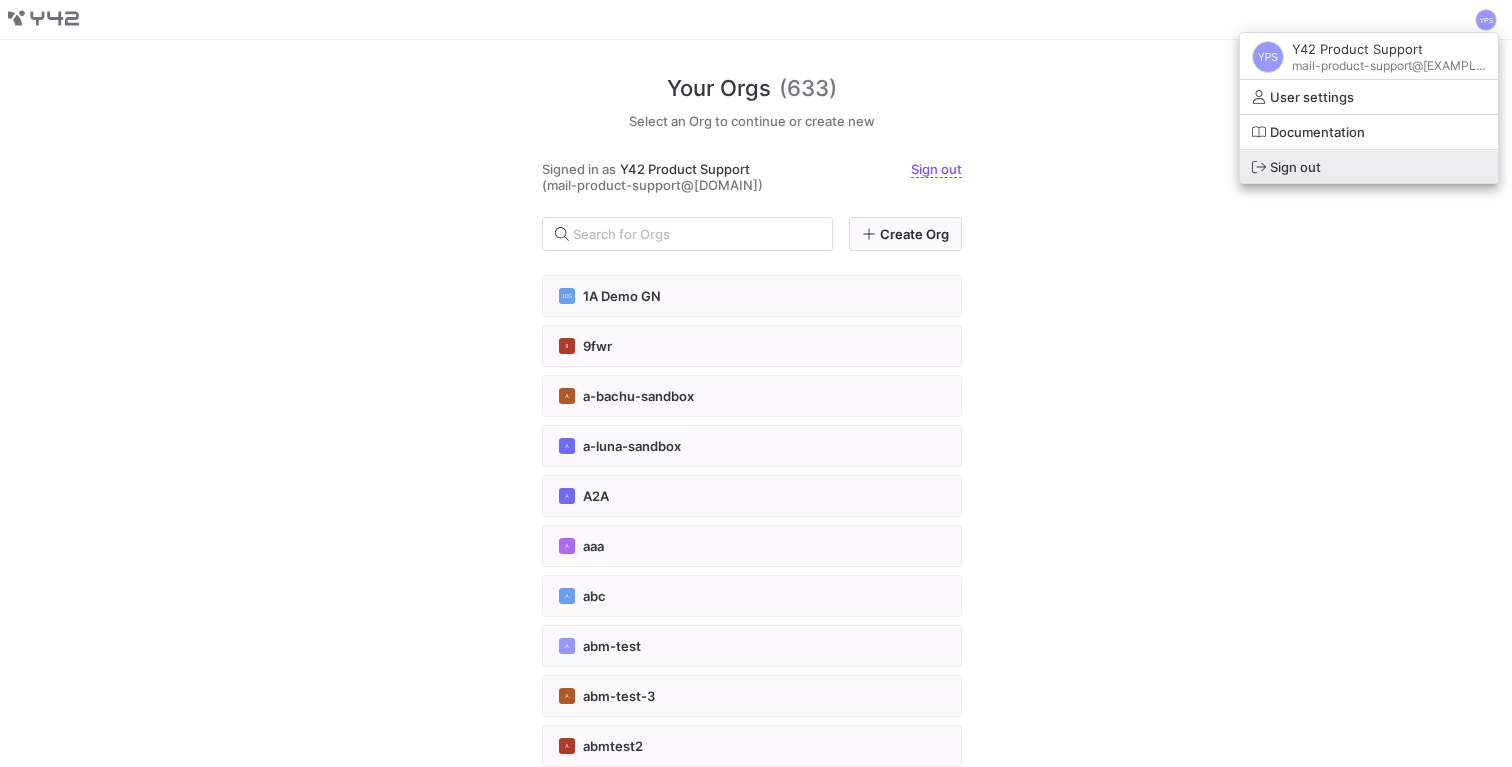 click on "Sign out" at bounding box center (1369, 167) 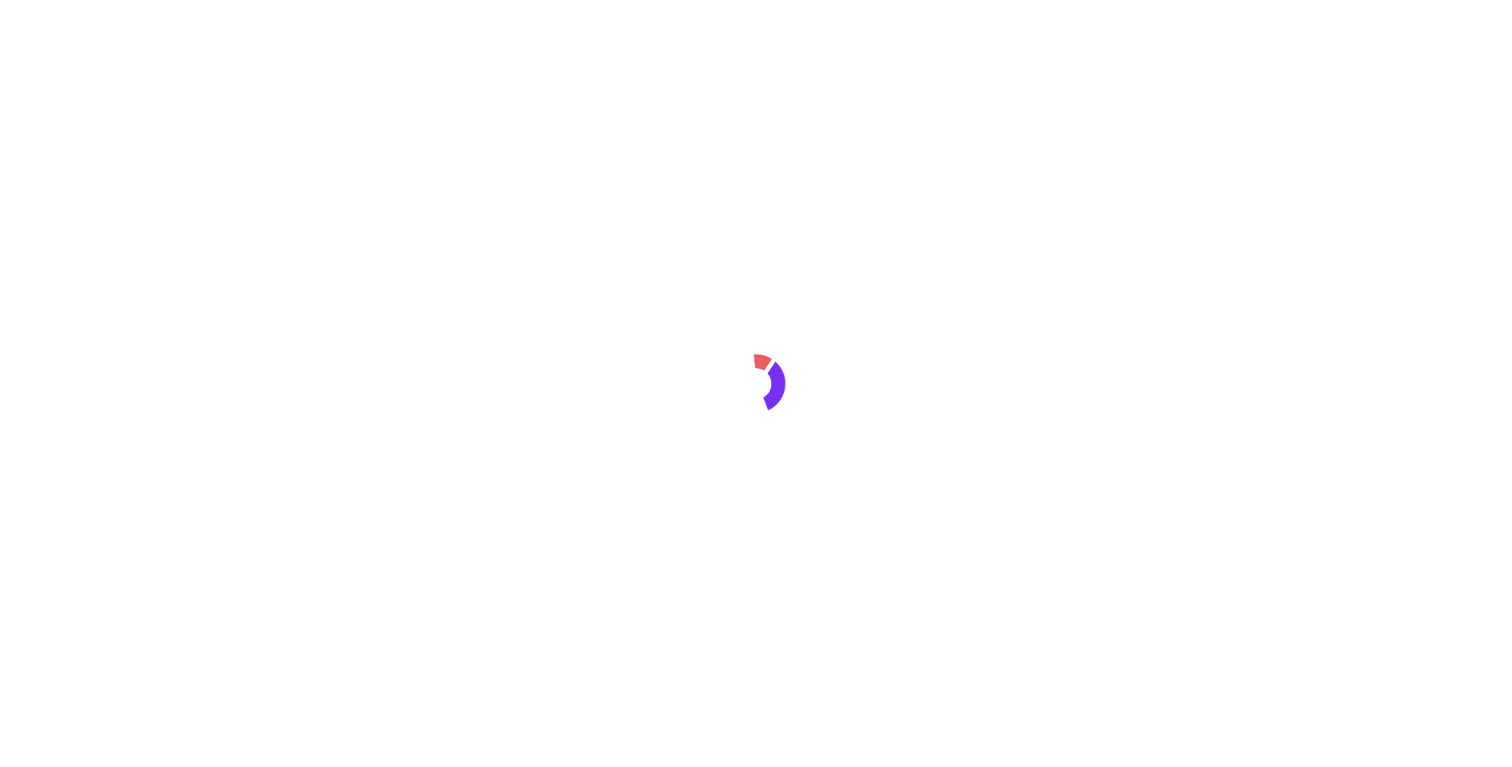 scroll, scrollTop: 0, scrollLeft: 0, axis: both 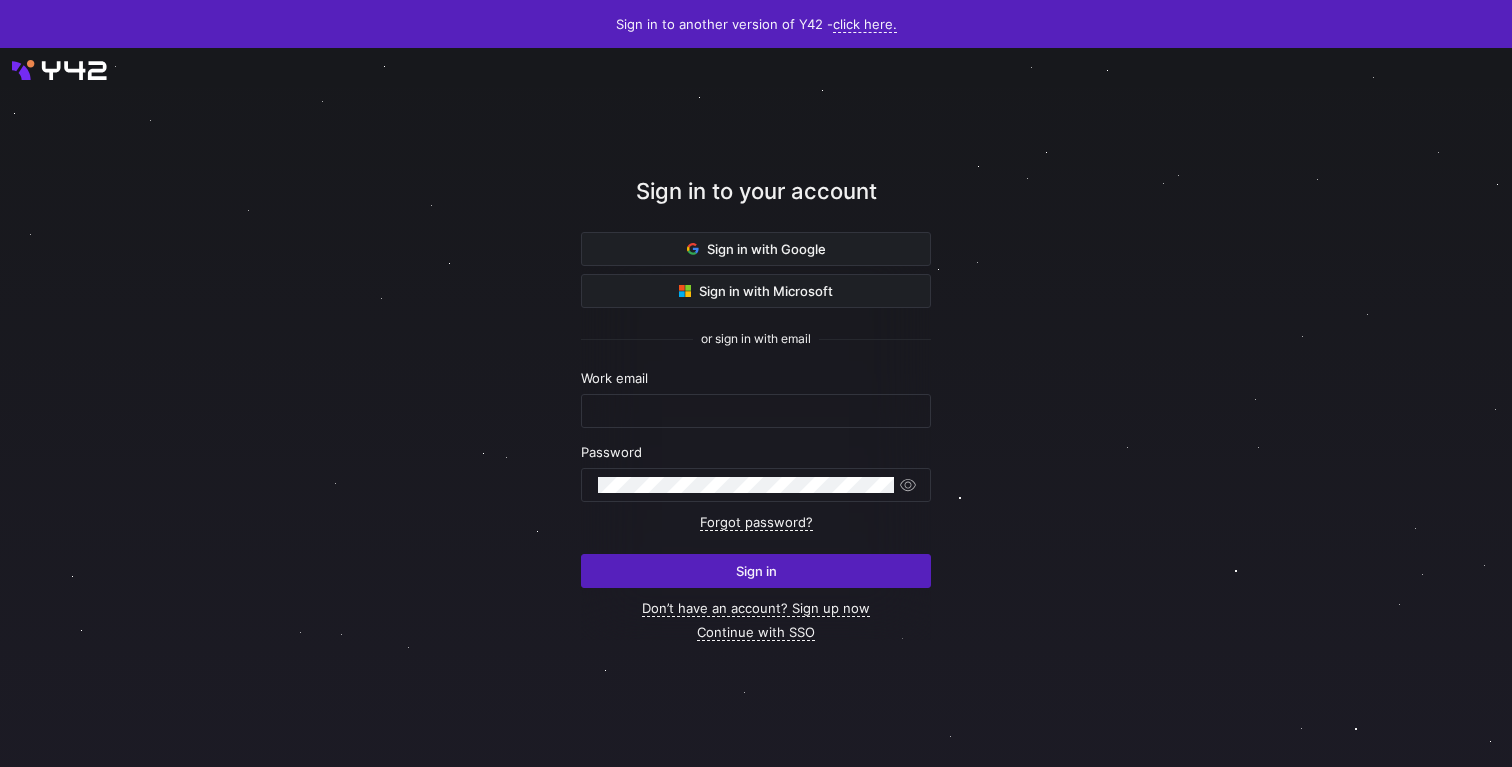 click 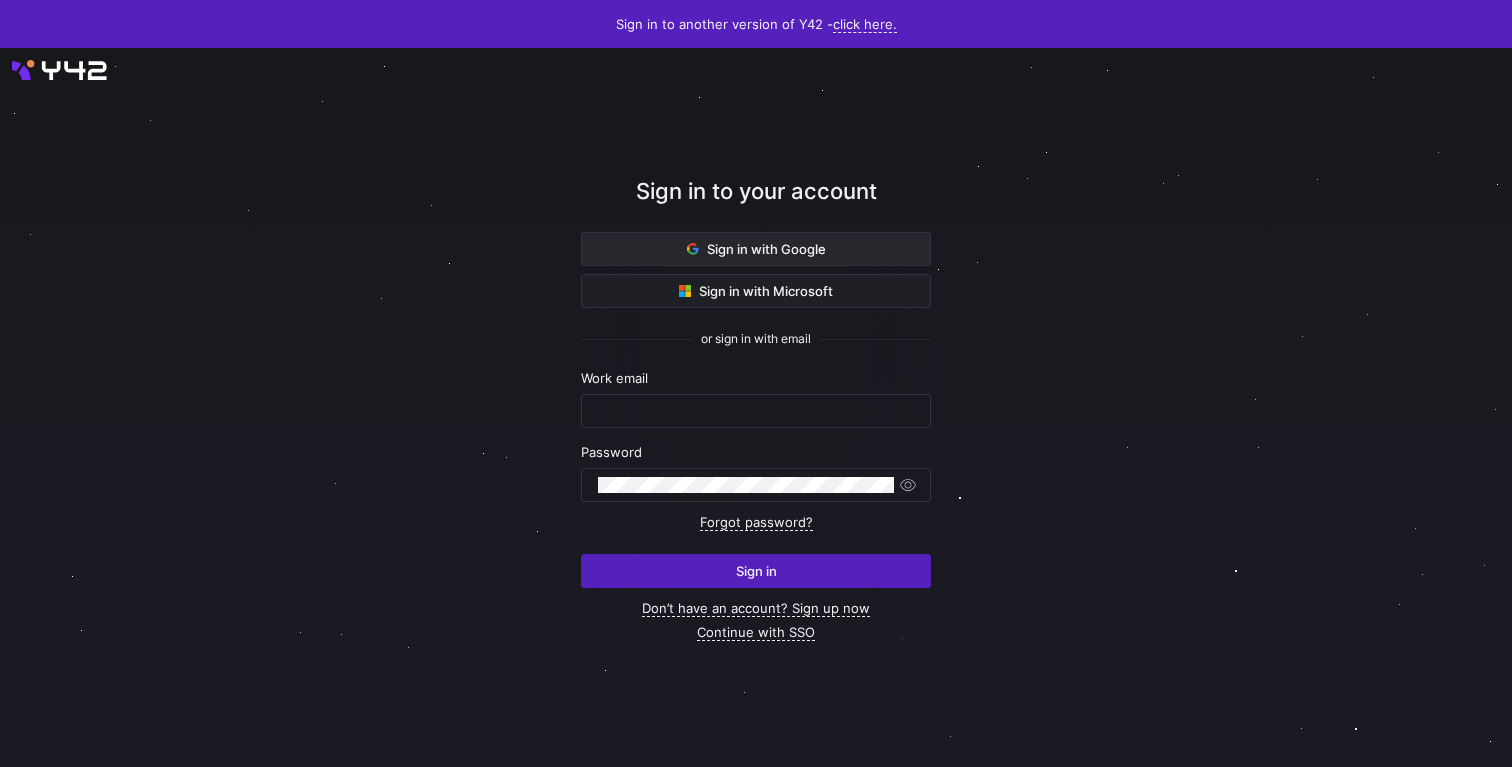 click on "Sign in with Google" 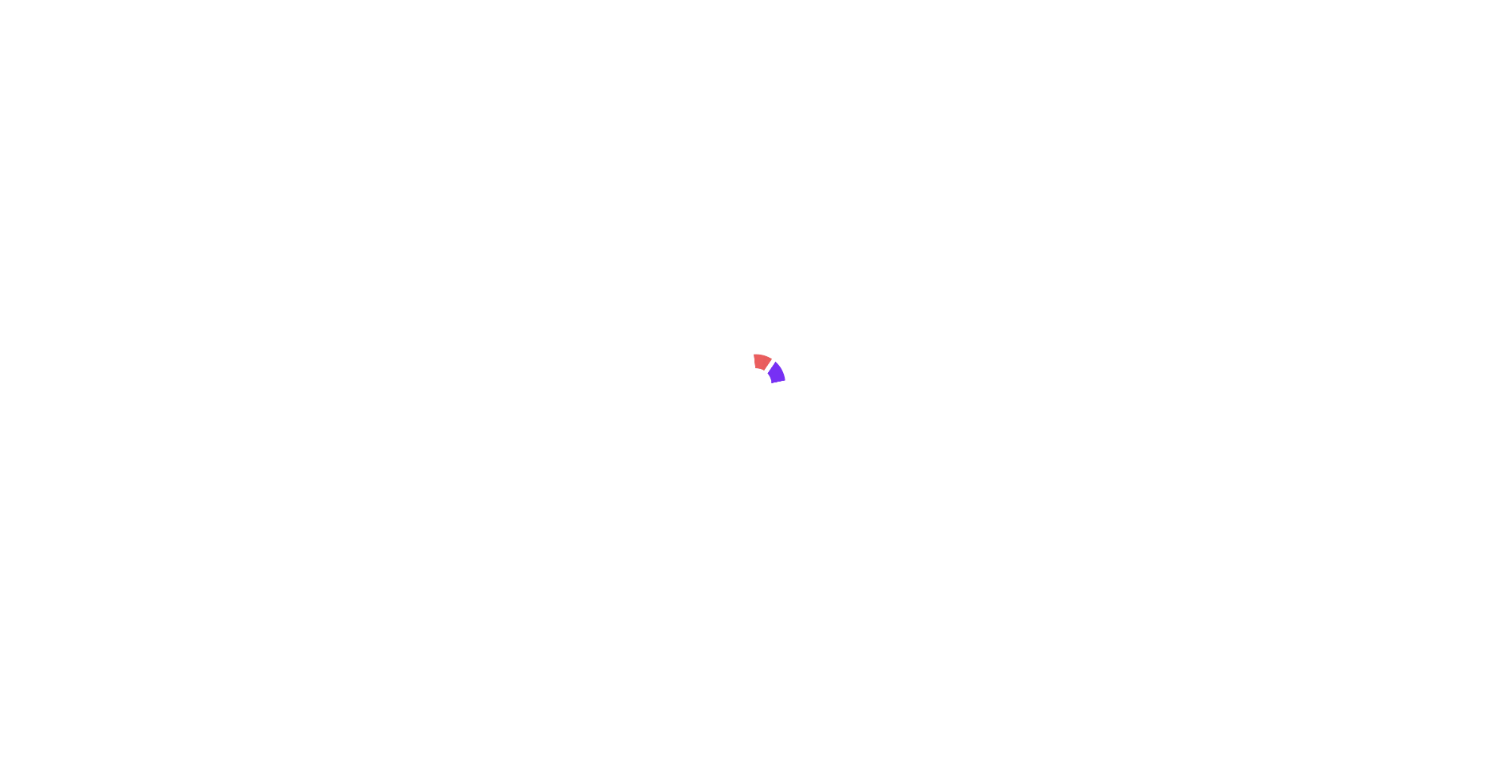scroll, scrollTop: 0, scrollLeft: 0, axis: both 